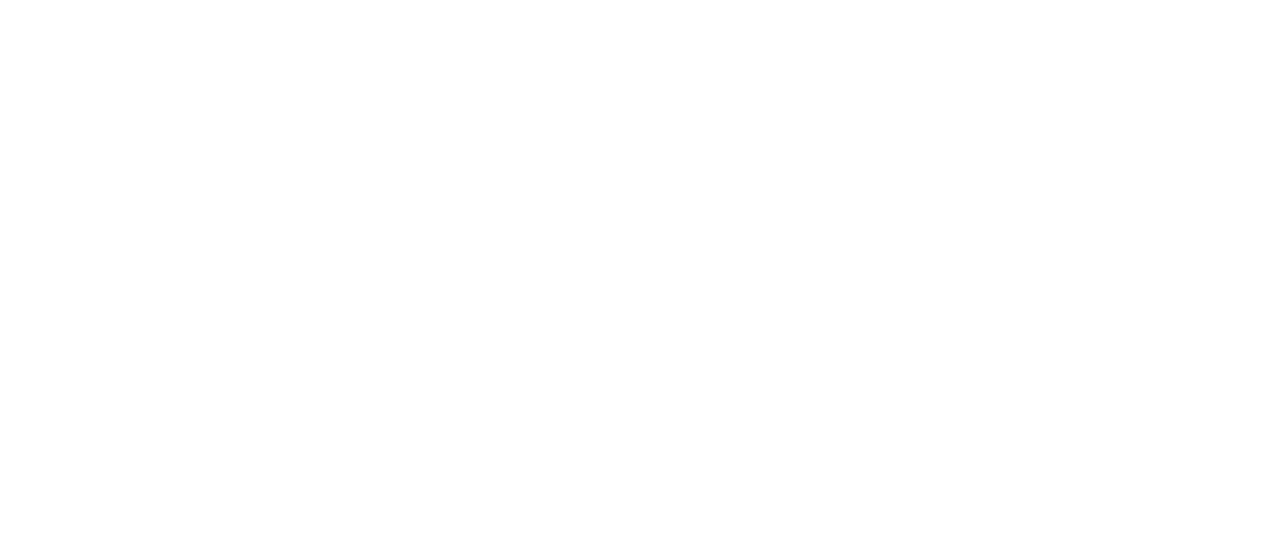 scroll, scrollTop: 0, scrollLeft: 0, axis: both 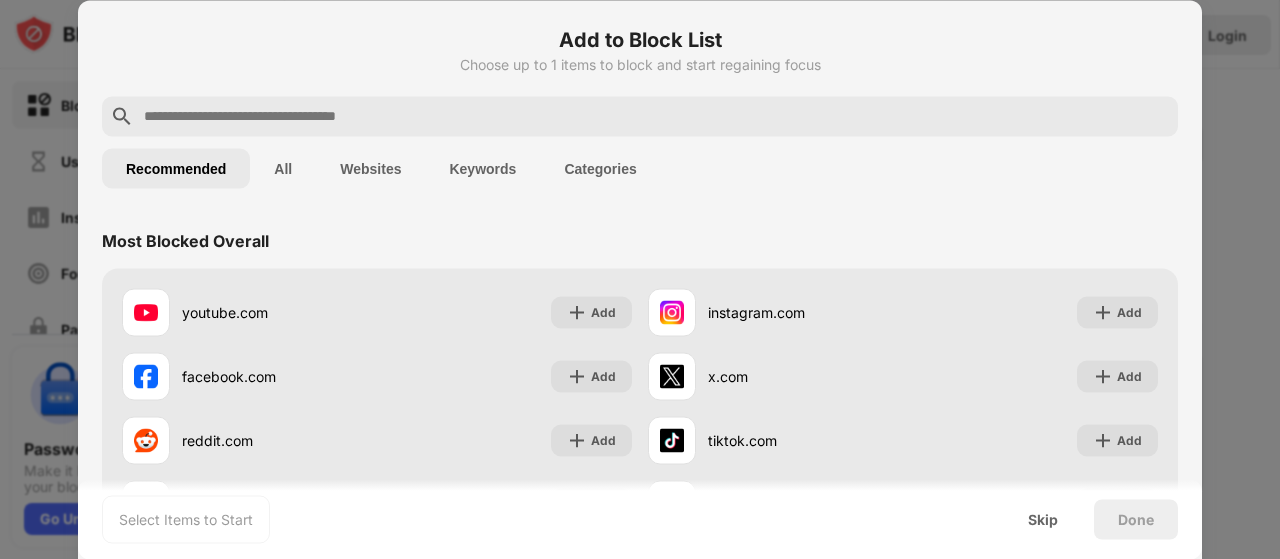 click on "All" at bounding box center [283, 168] 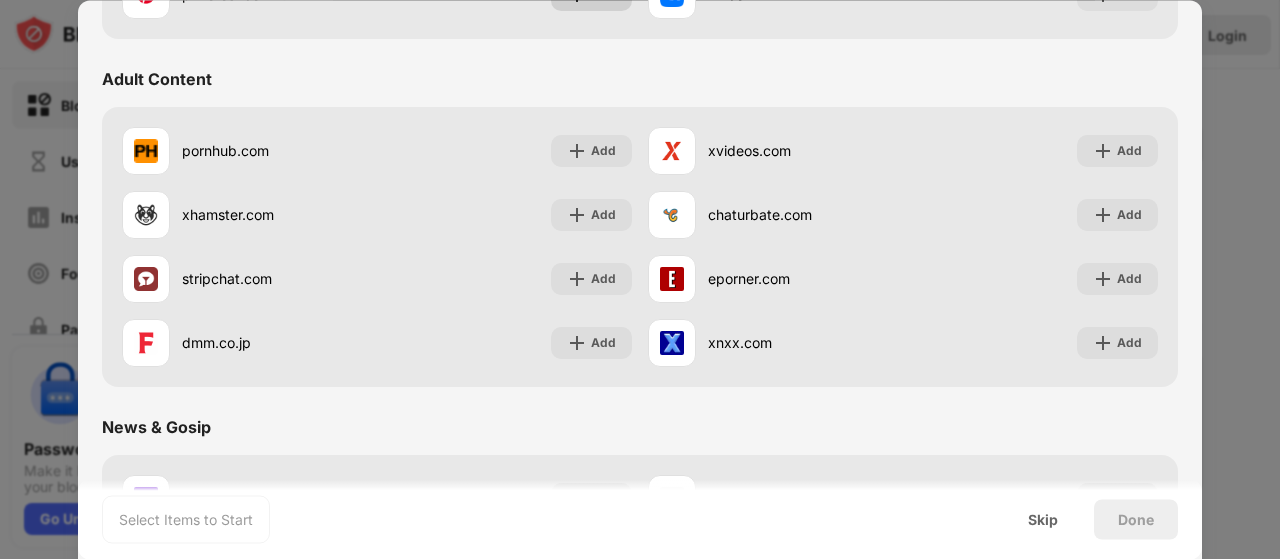 scroll, scrollTop: 900, scrollLeft: 0, axis: vertical 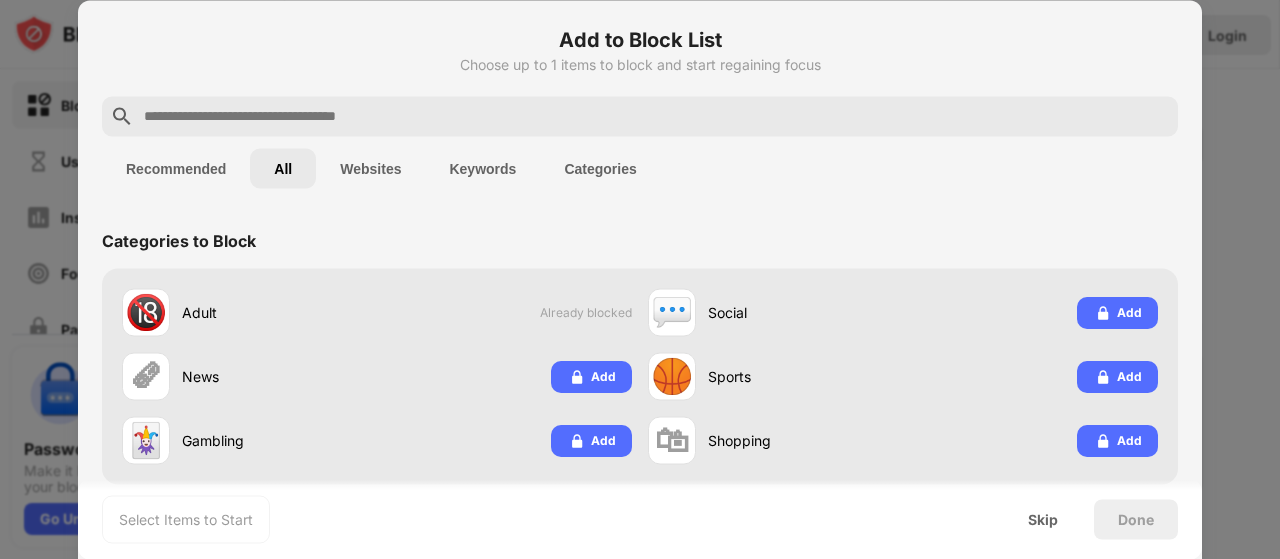click on "Add to Block List" at bounding box center (640, 39) 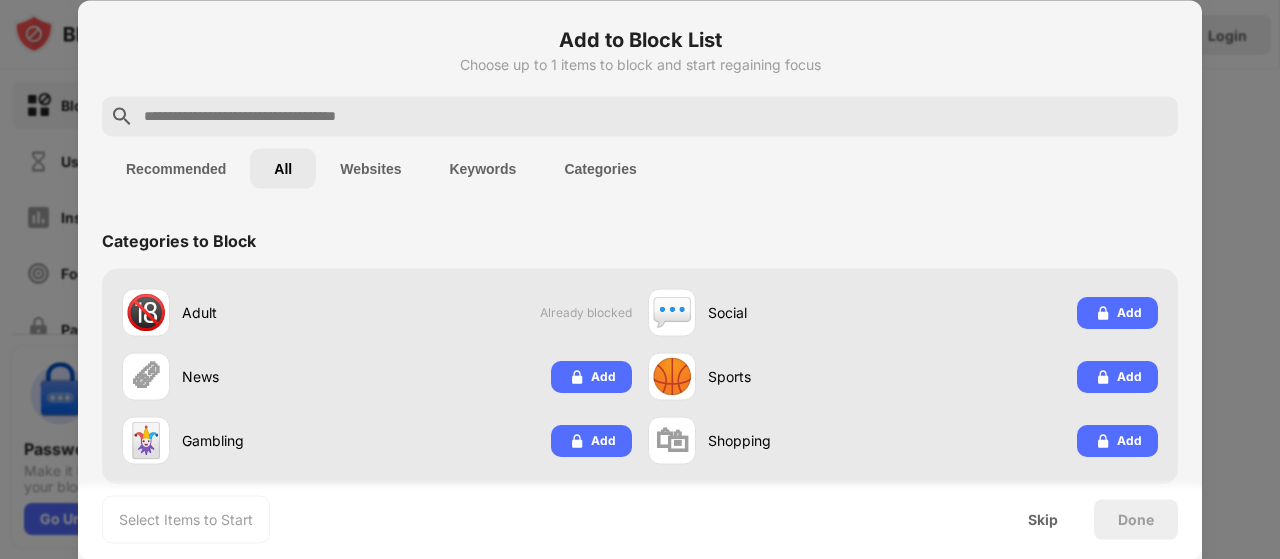 click at bounding box center [640, 279] 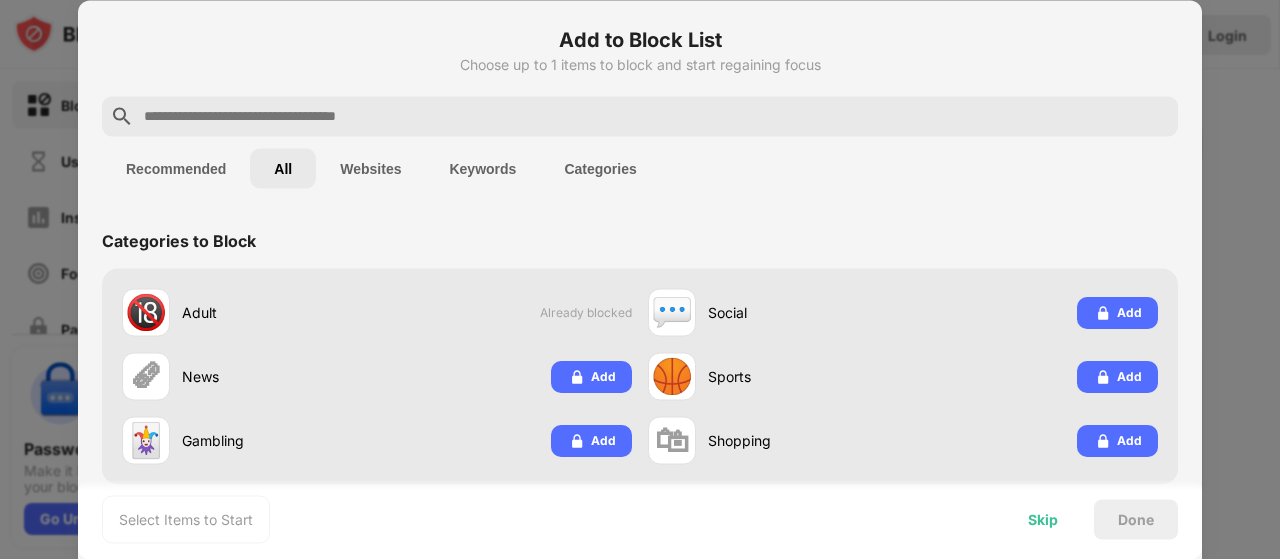 click on "Skip" at bounding box center (1043, 519) 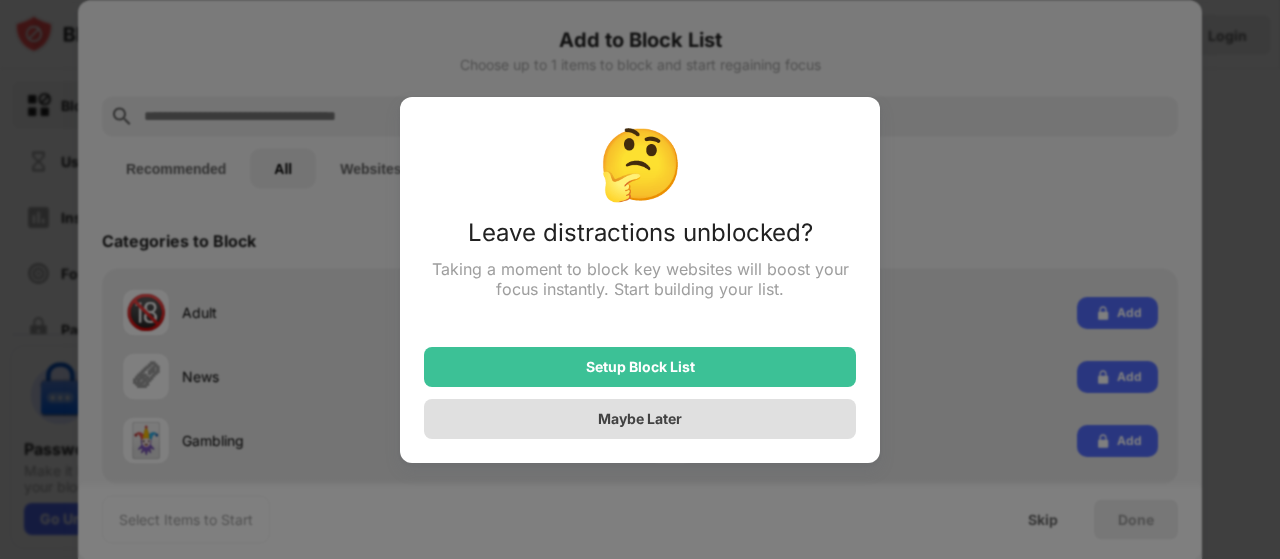 click on "Maybe Later" at bounding box center (640, 419) 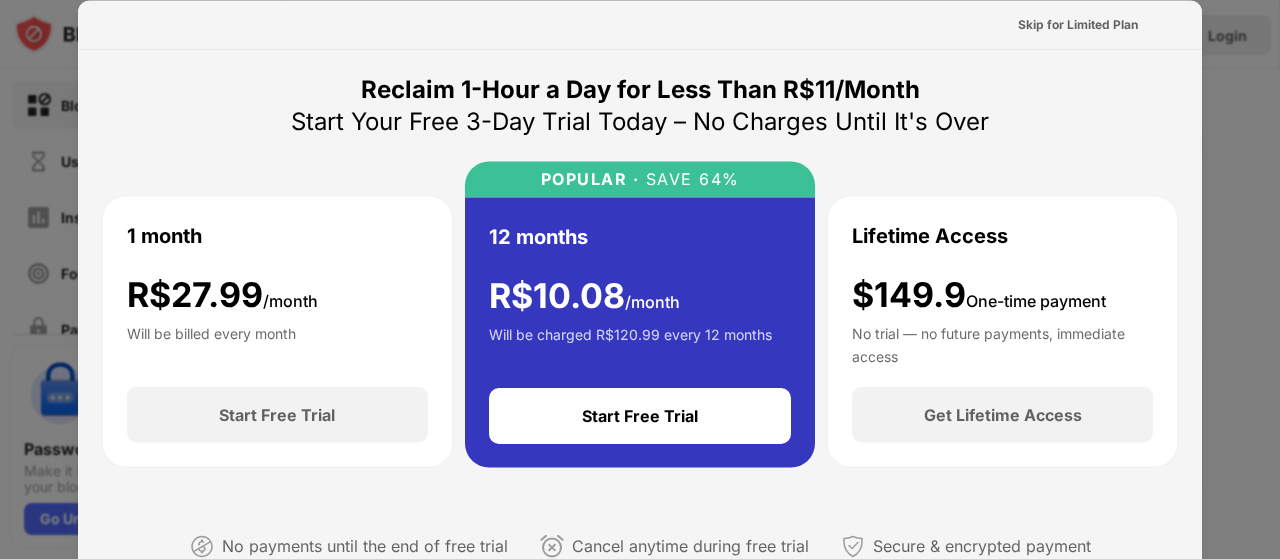 click on "Skip for Limited Plan" at bounding box center [1078, 24] 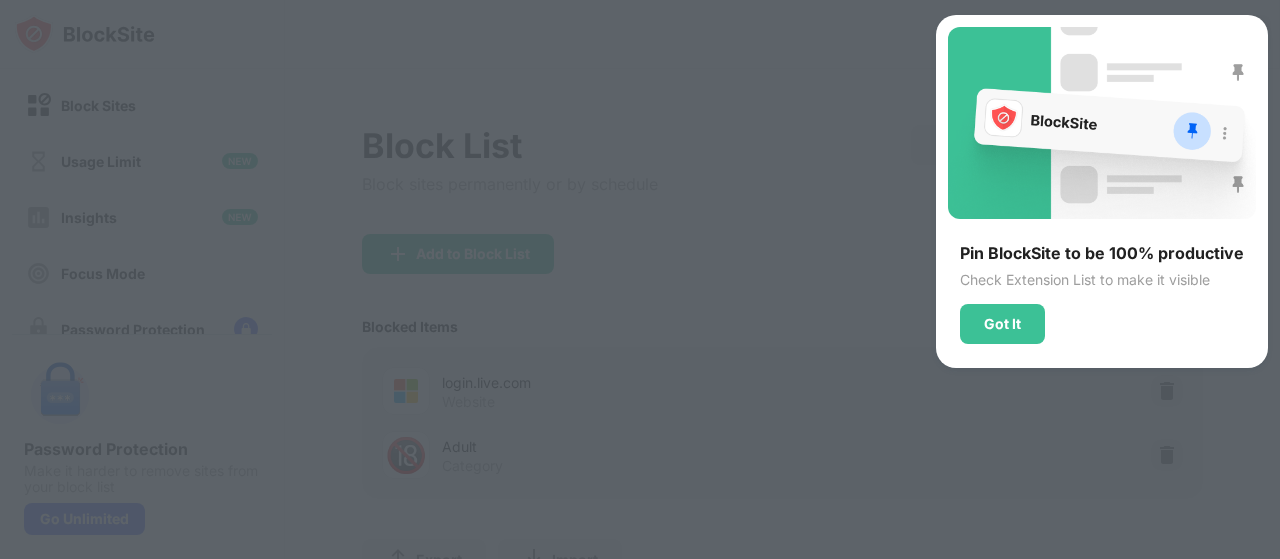 click at bounding box center [640, 279] 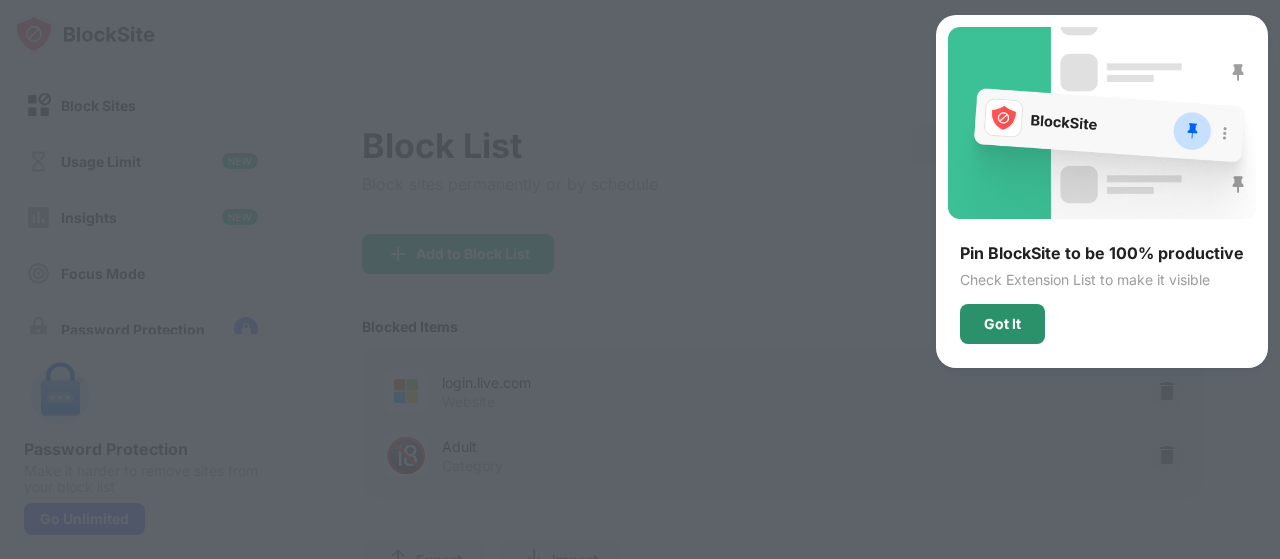 click on "Got It" at bounding box center (1002, 324) 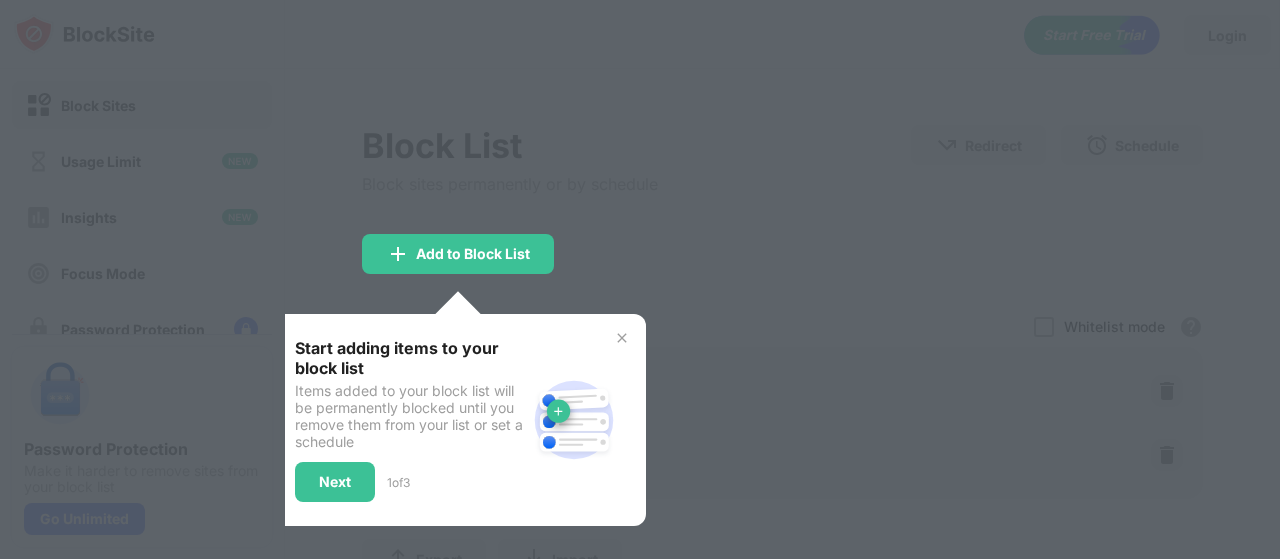 click at bounding box center [622, 338] 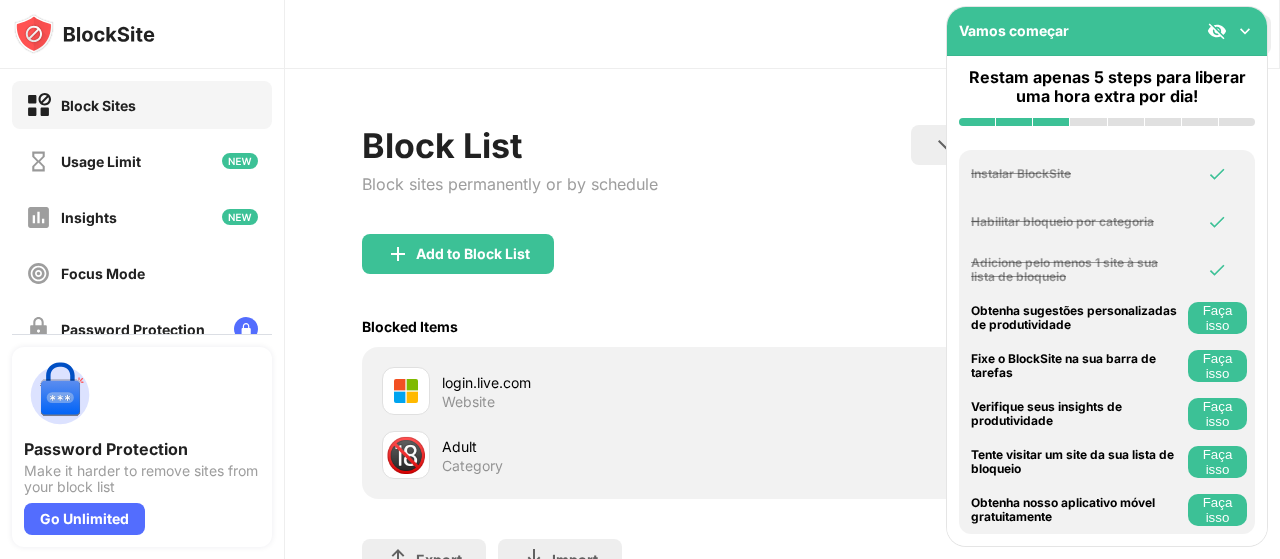 click on "Block List Block sites permanently or by schedule Redirect Choose a site to be redirected to when blocking is active Schedule Select which days and timeframes the block list will be active" at bounding box center [782, 179] 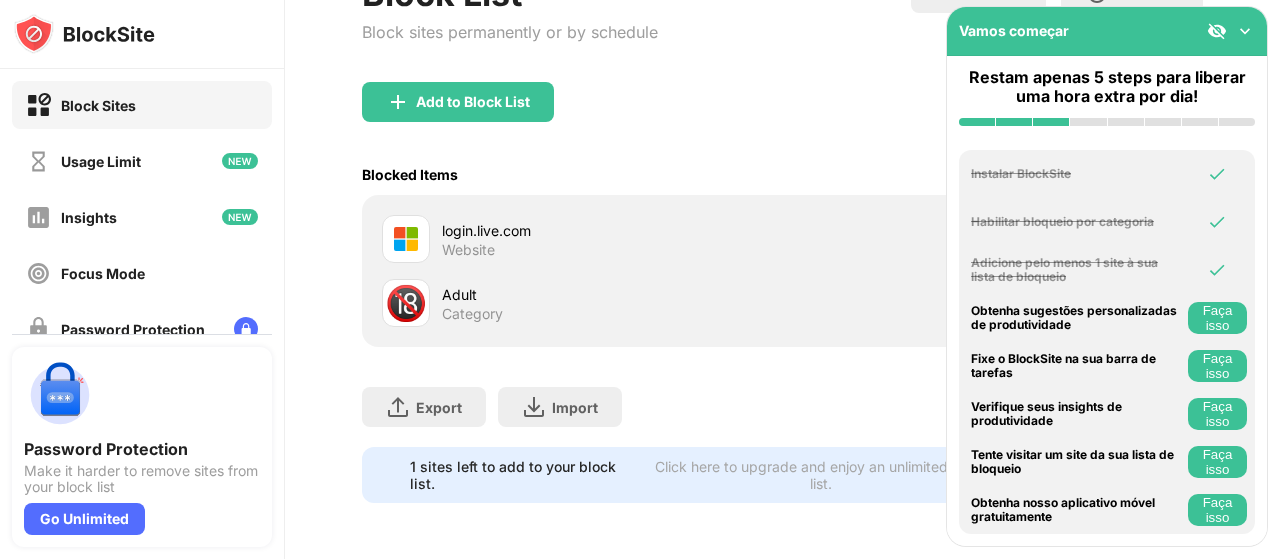 scroll, scrollTop: 167, scrollLeft: 0, axis: vertical 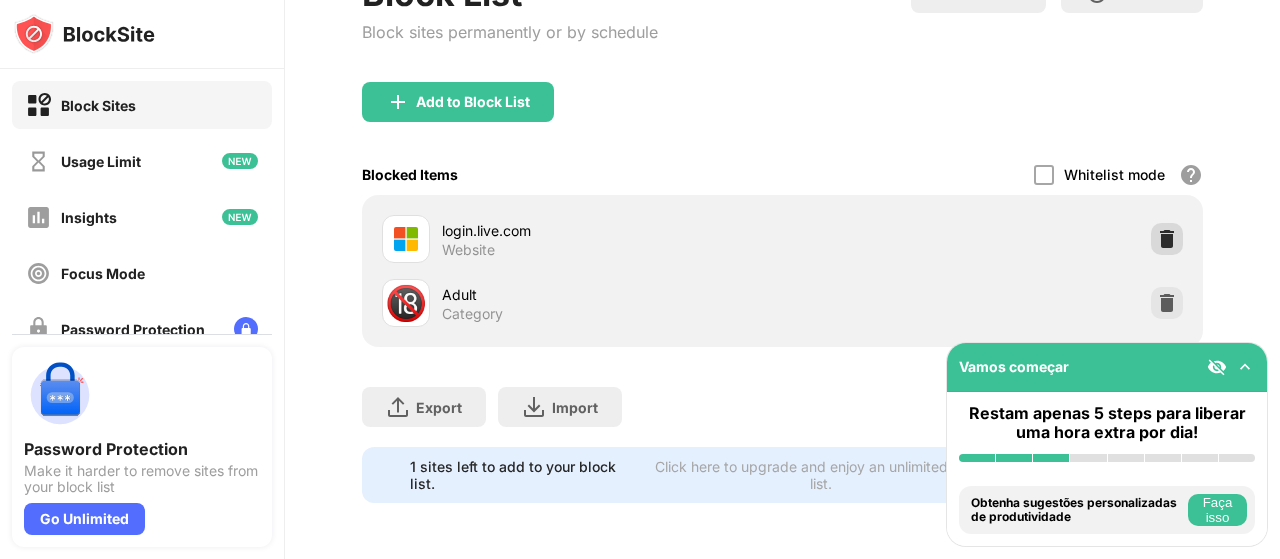 click at bounding box center [1167, 239] 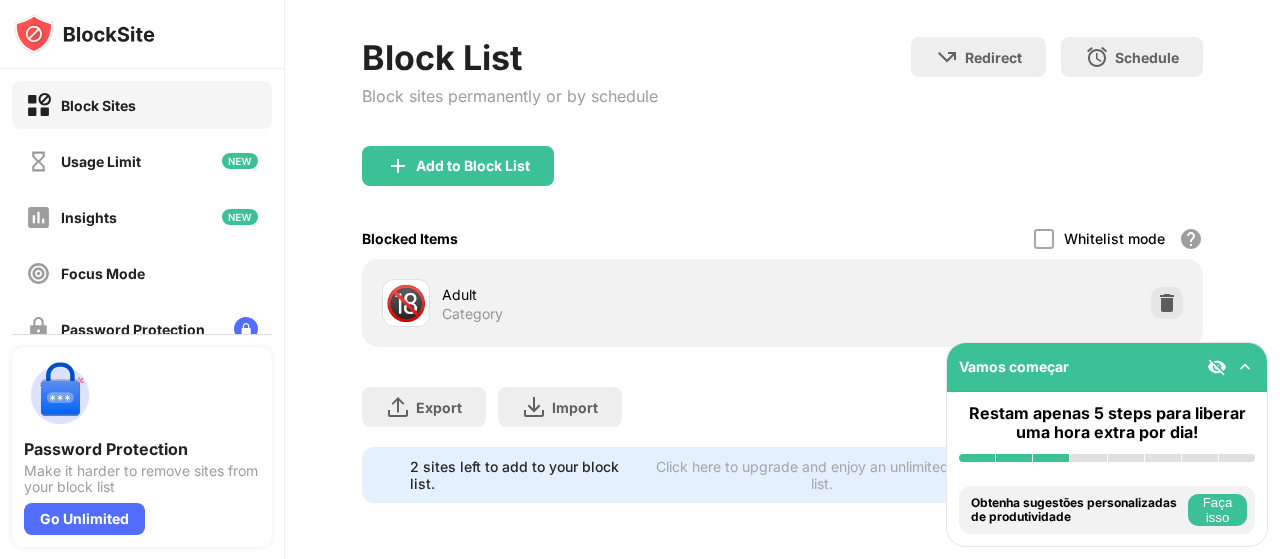 scroll, scrollTop: 103, scrollLeft: 0, axis: vertical 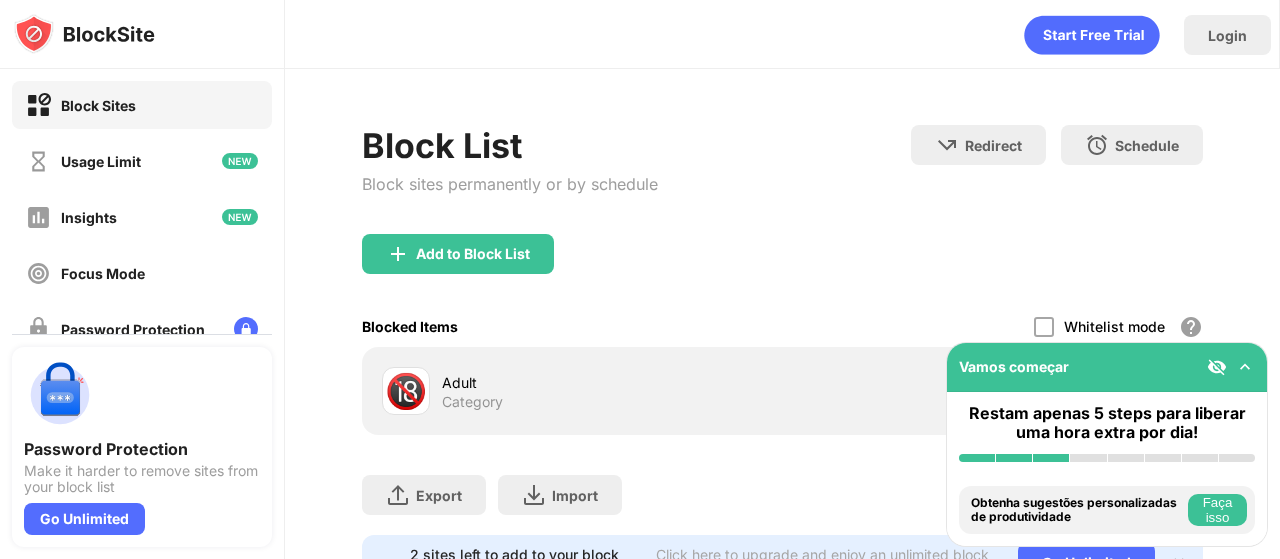 click at bounding box center [1245, 367] 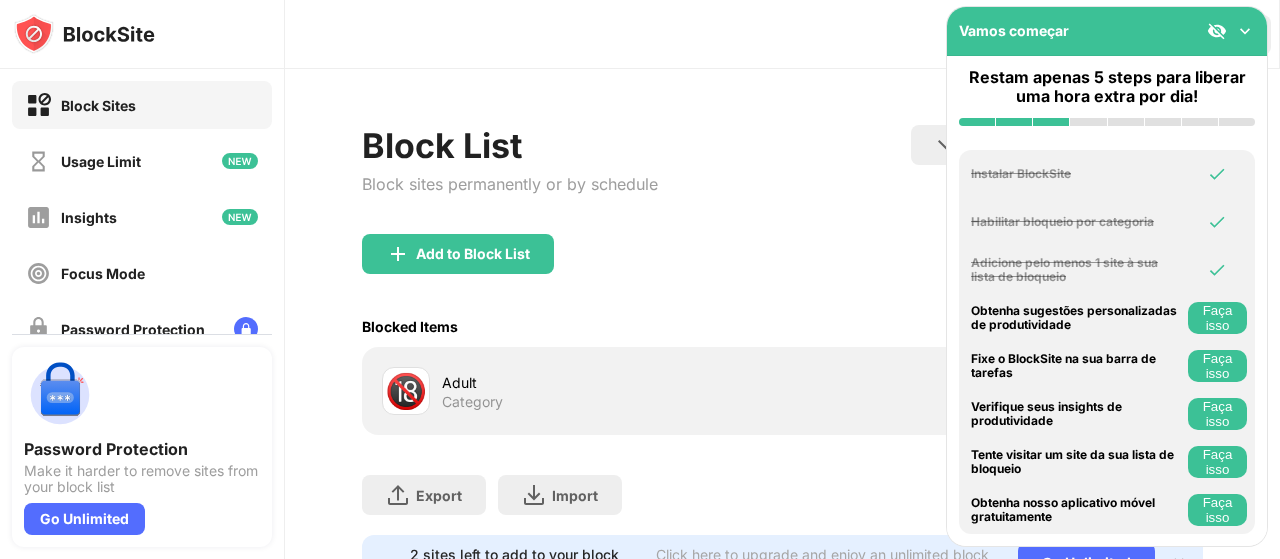 click on "Add to Block List" at bounding box center (782, 270) 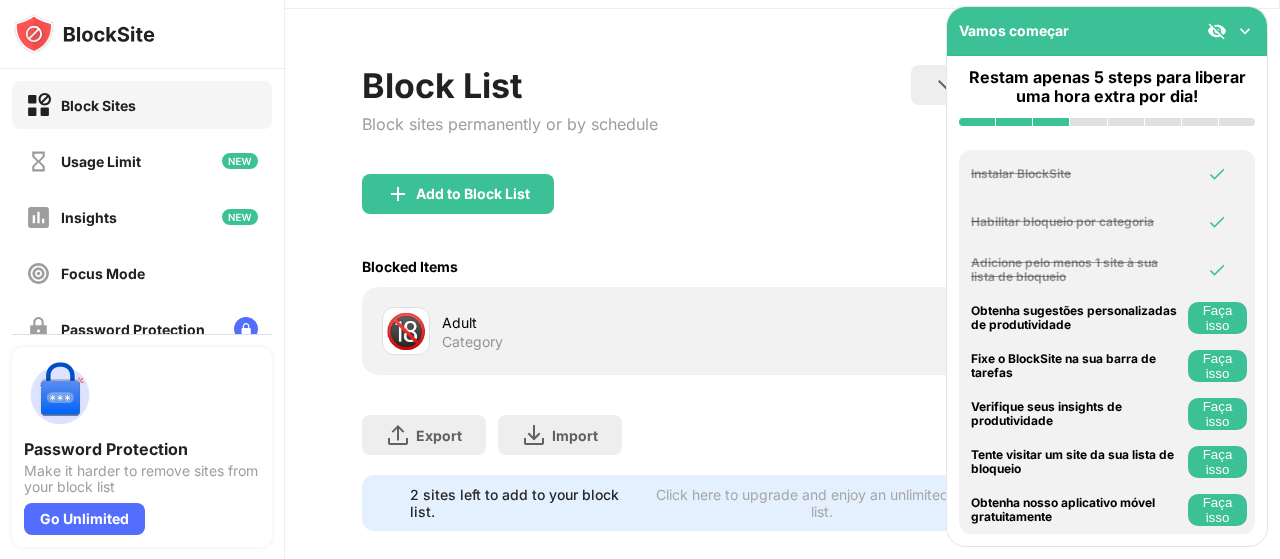 scroll, scrollTop: 103, scrollLeft: 0, axis: vertical 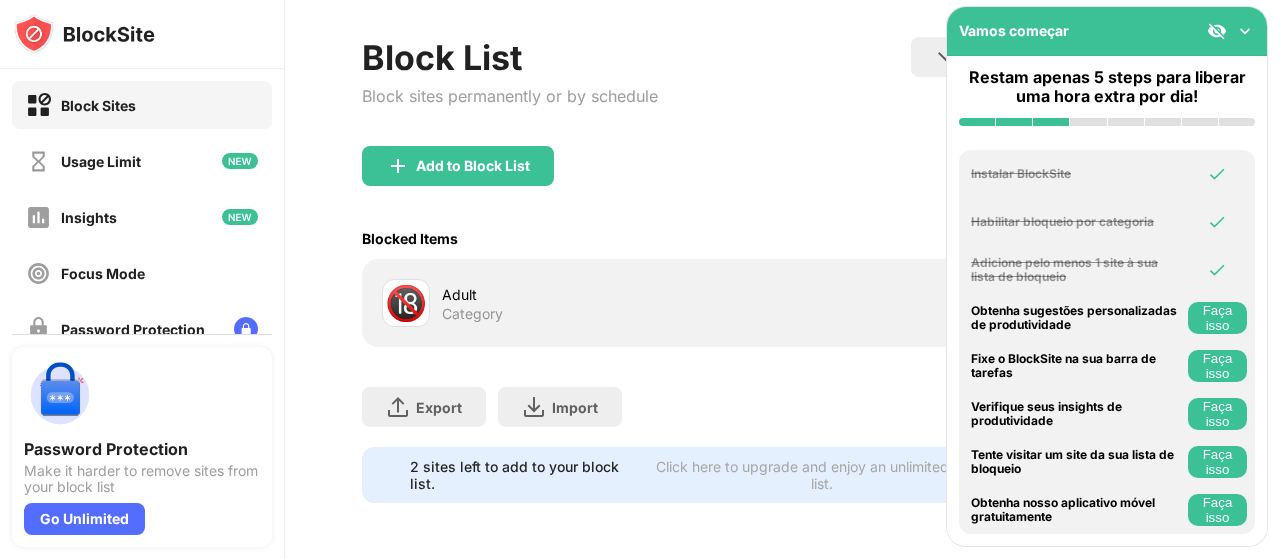 click at bounding box center [1245, 31] 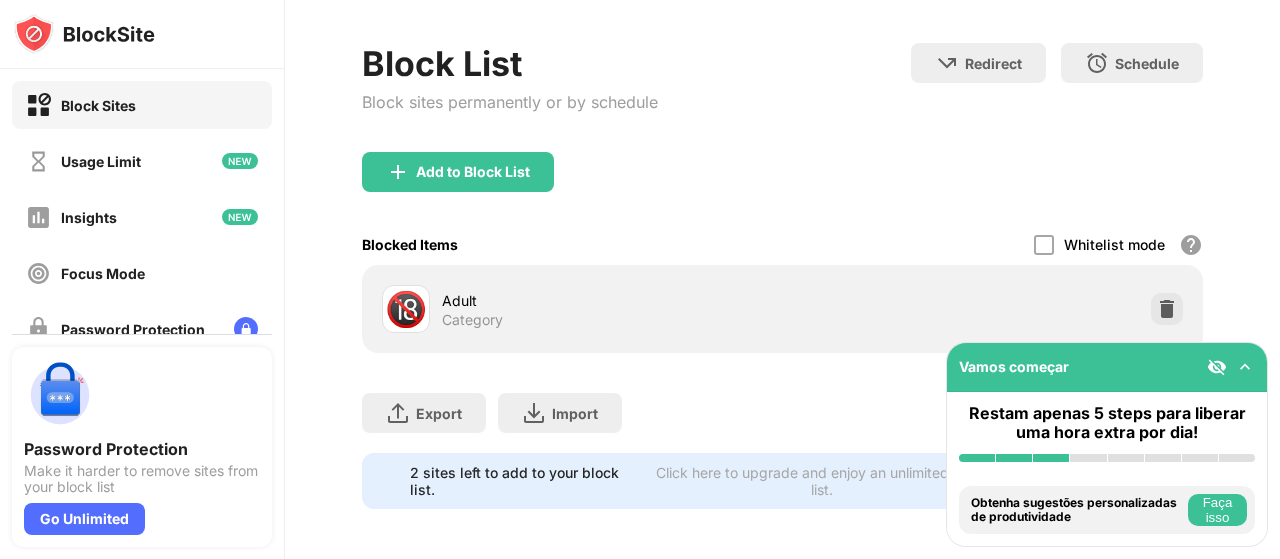 scroll, scrollTop: 103, scrollLeft: 0, axis: vertical 